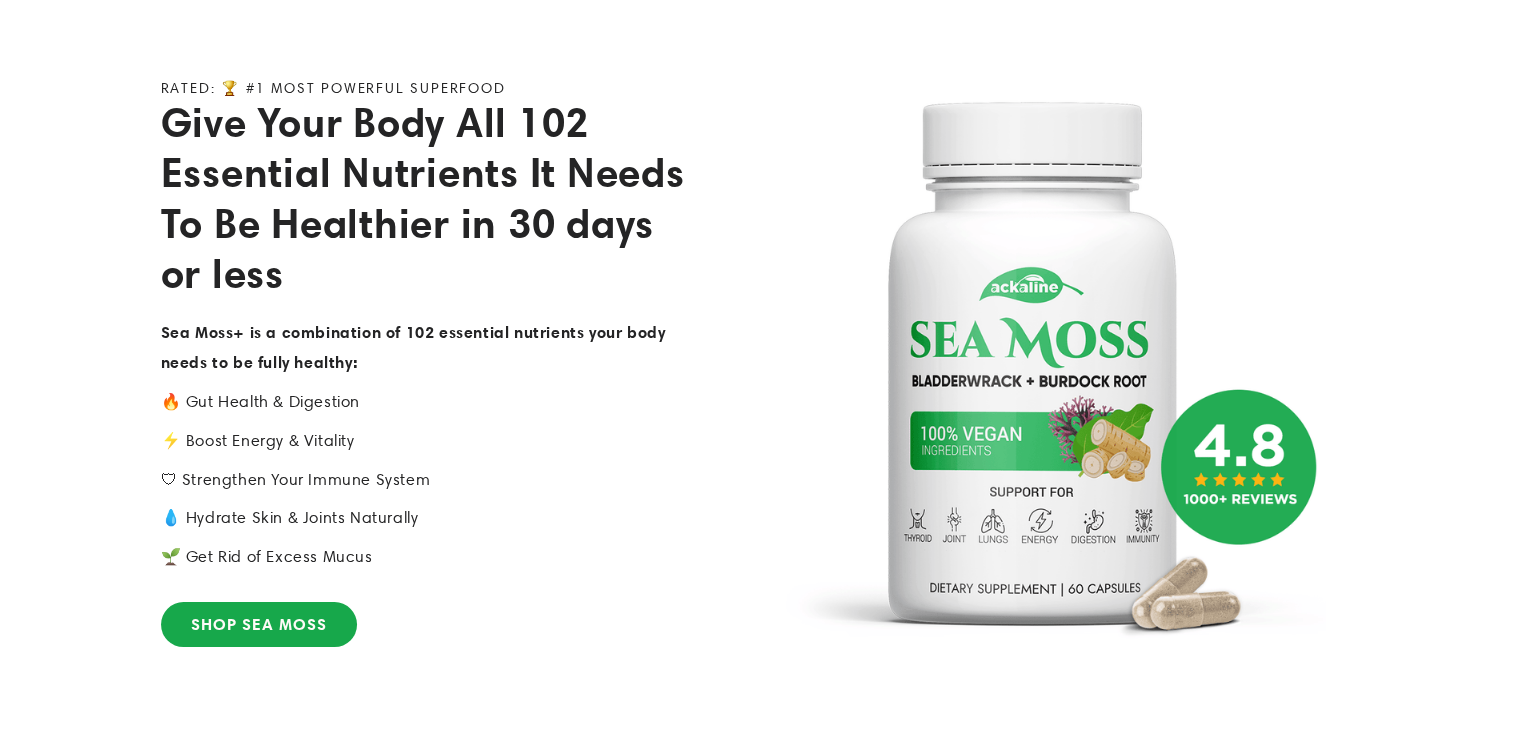 scroll, scrollTop: 500, scrollLeft: 0, axis: vertical 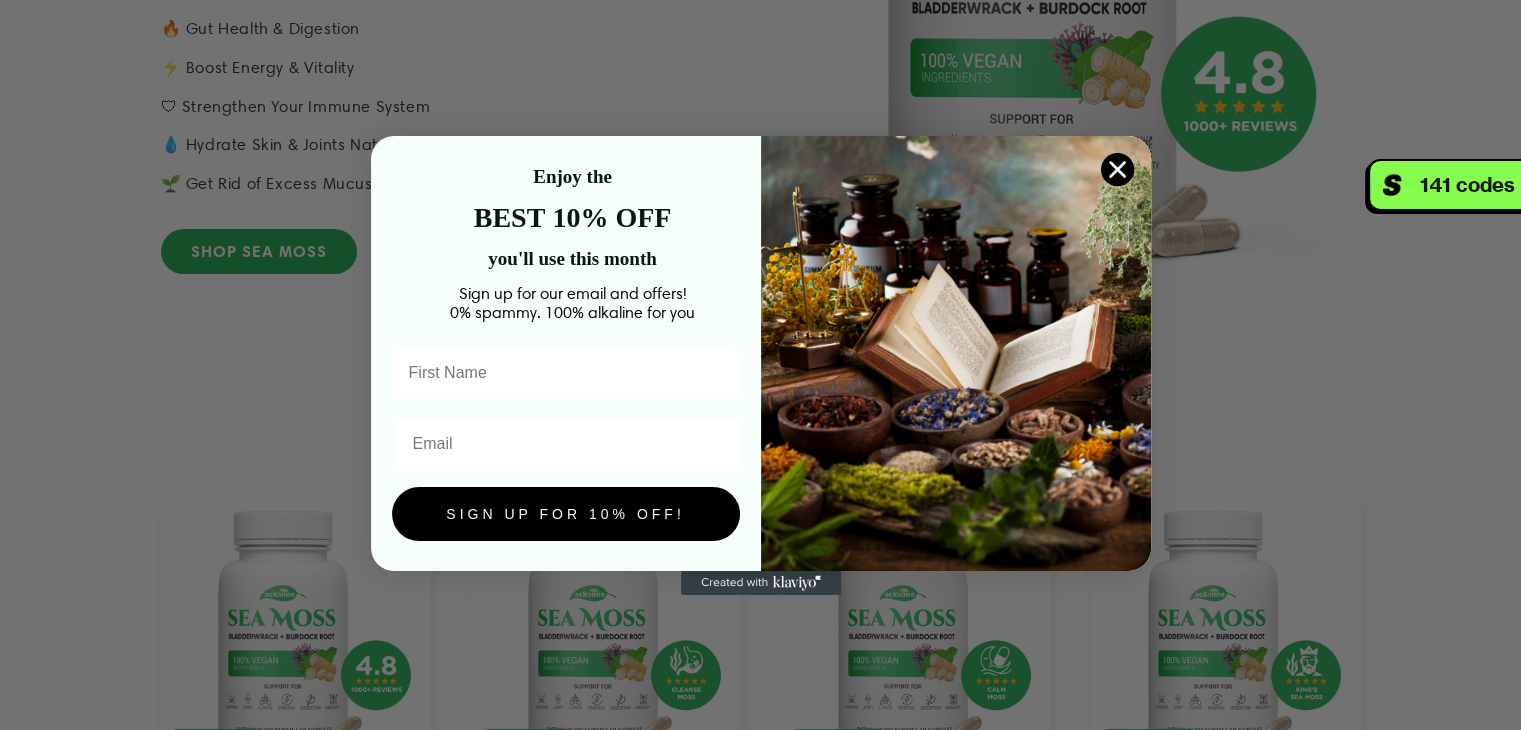 click 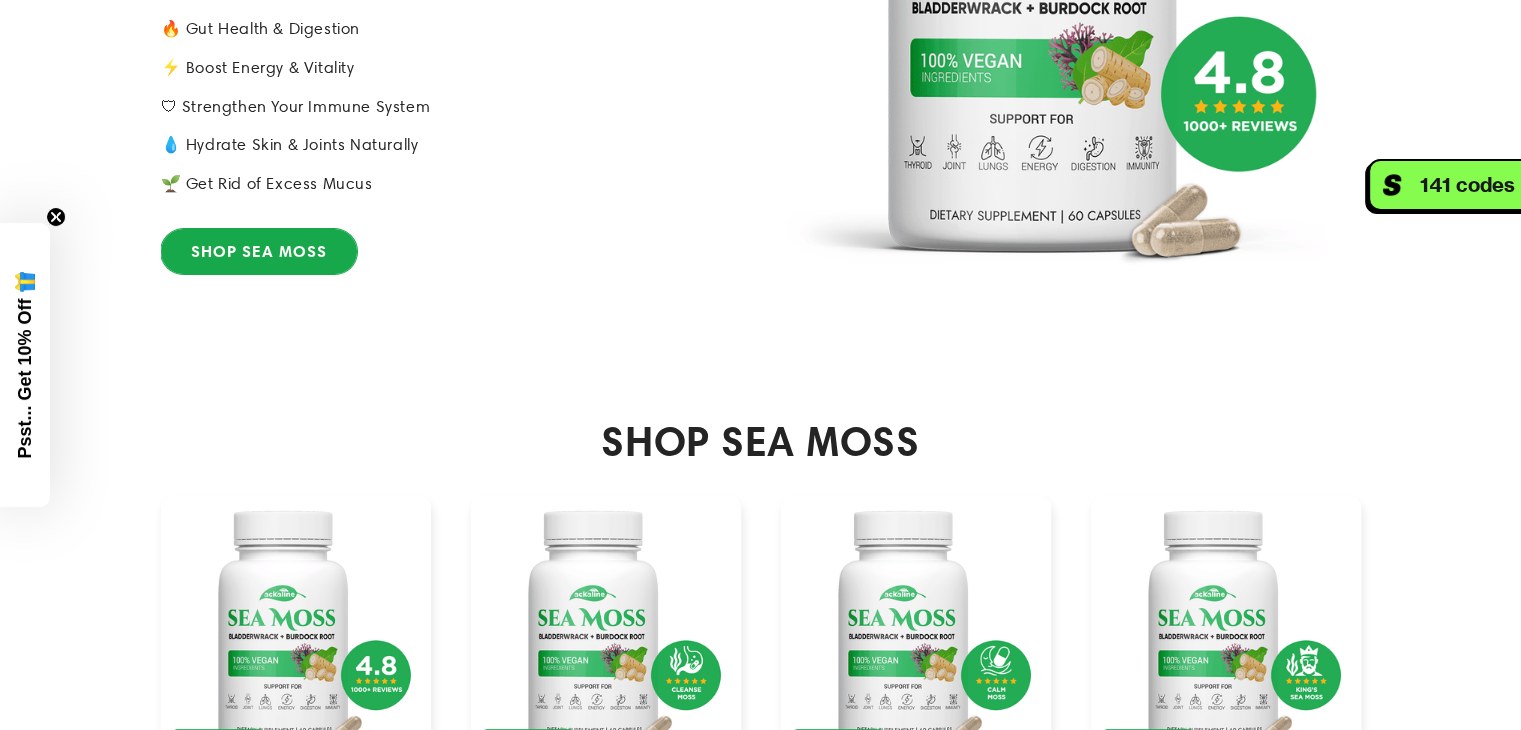 click on "SHOP SEA MOSS" at bounding box center [259, 251] 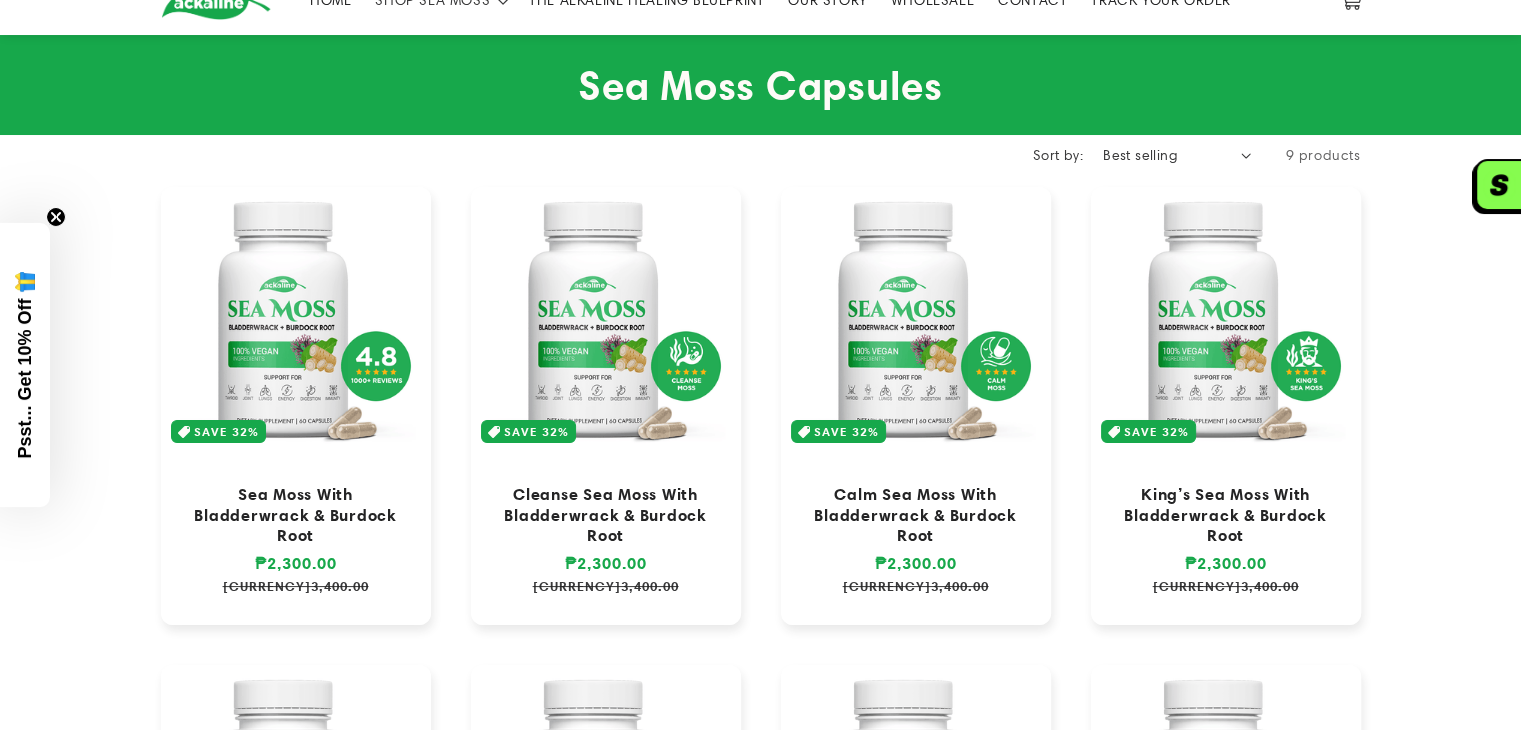 scroll, scrollTop: 300, scrollLeft: 0, axis: vertical 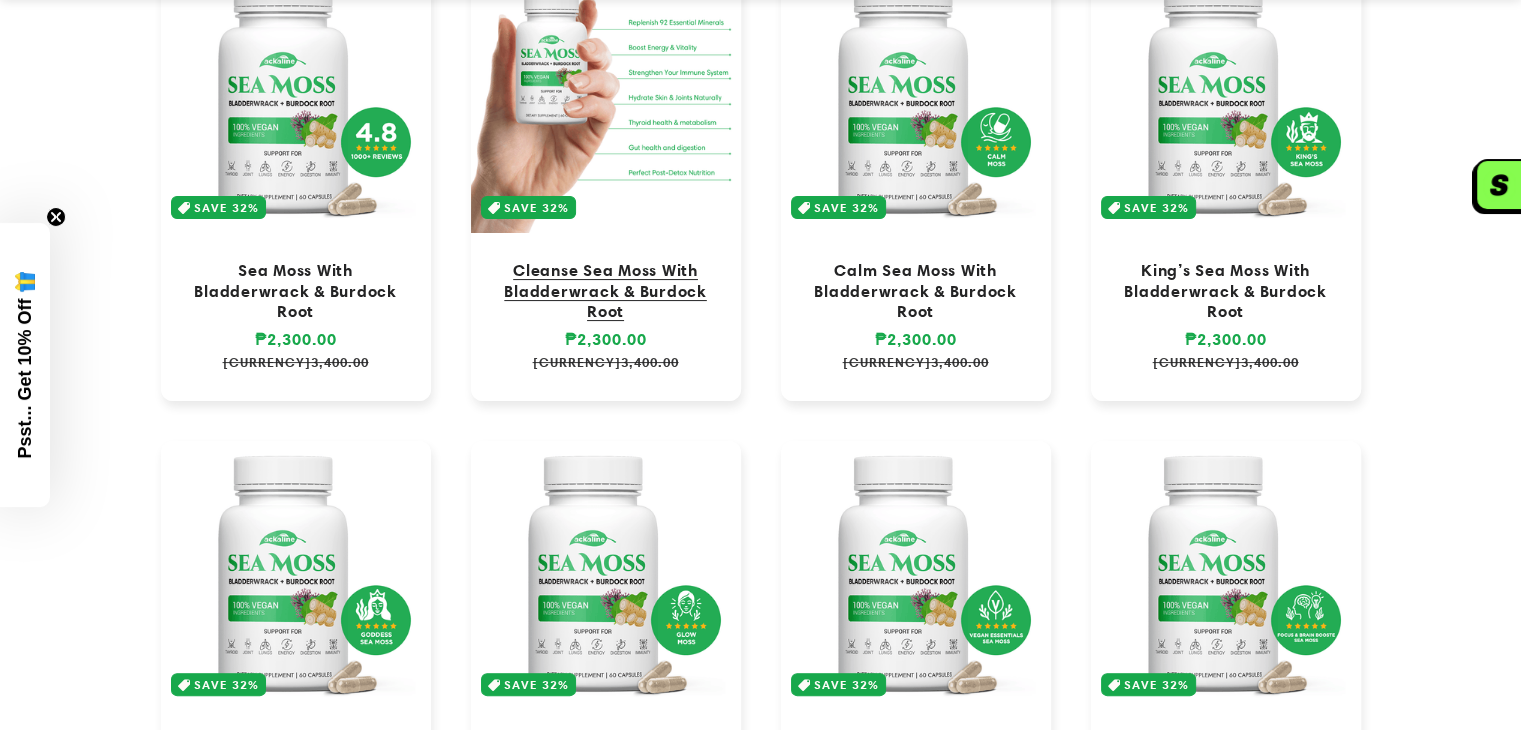click on "Cleanse Sea Moss With Bladderwrack & Burdock Root" at bounding box center (606, 290) 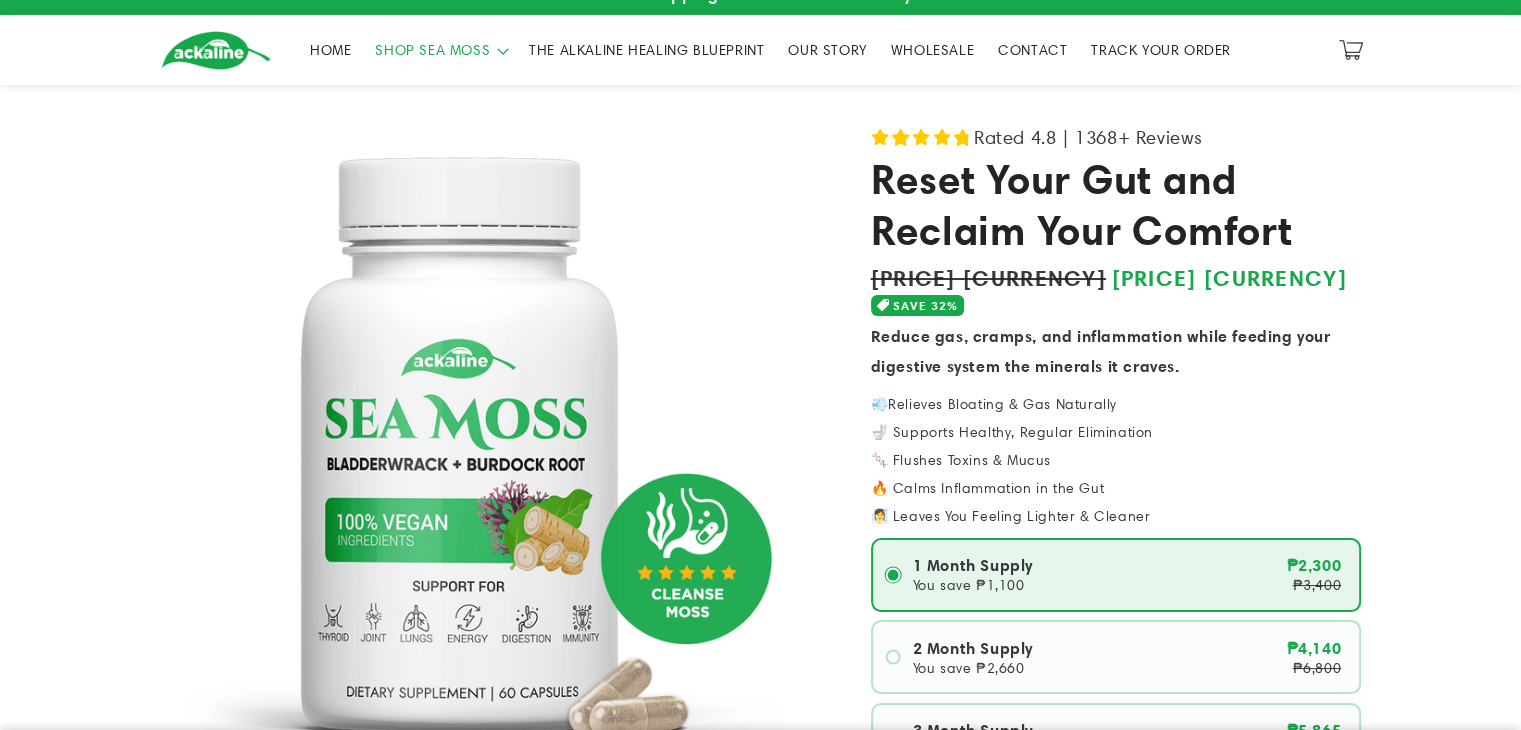 scroll, scrollTop: 400, scrollLeft: 0, axis: vertical 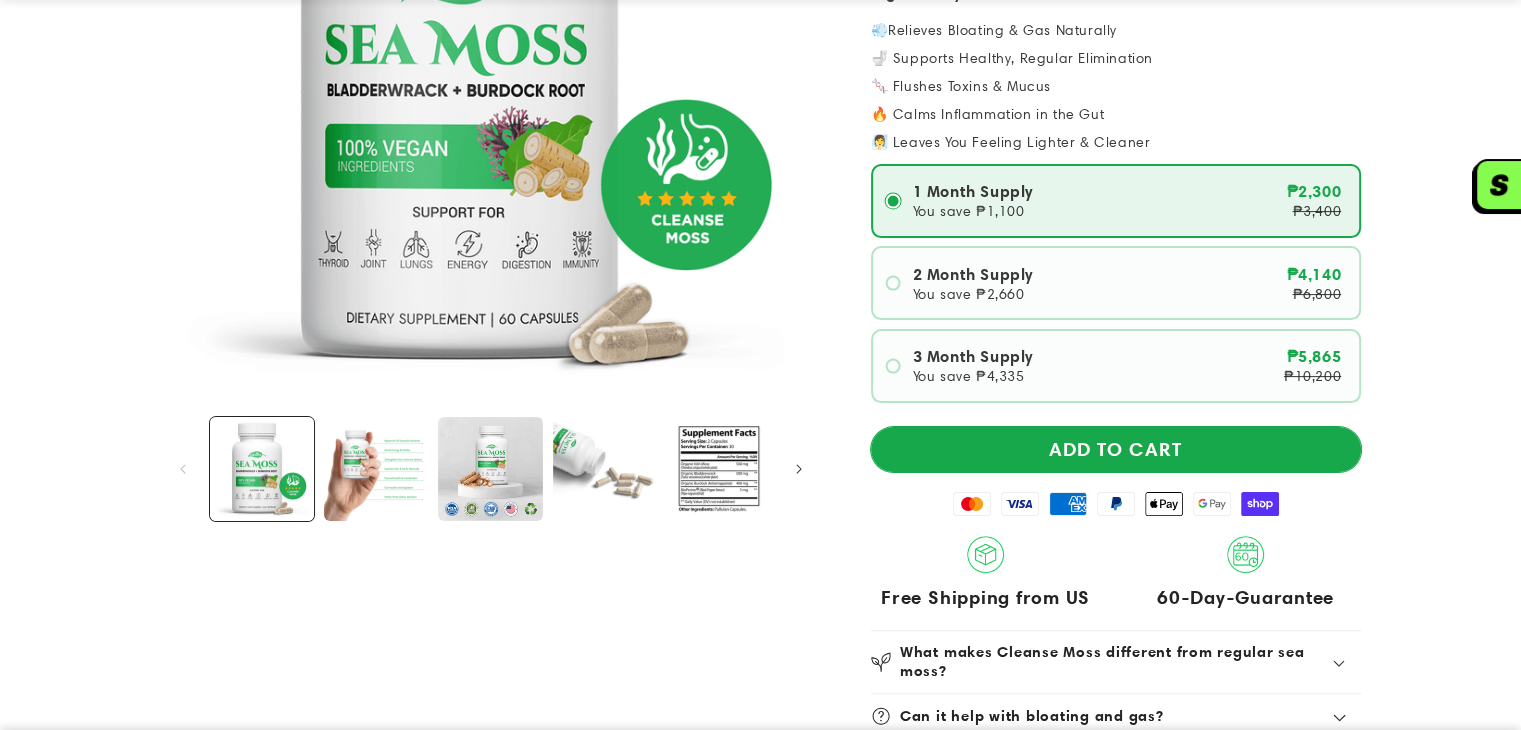 click on "ADD TO CART" at bounding box center [1116, 449] 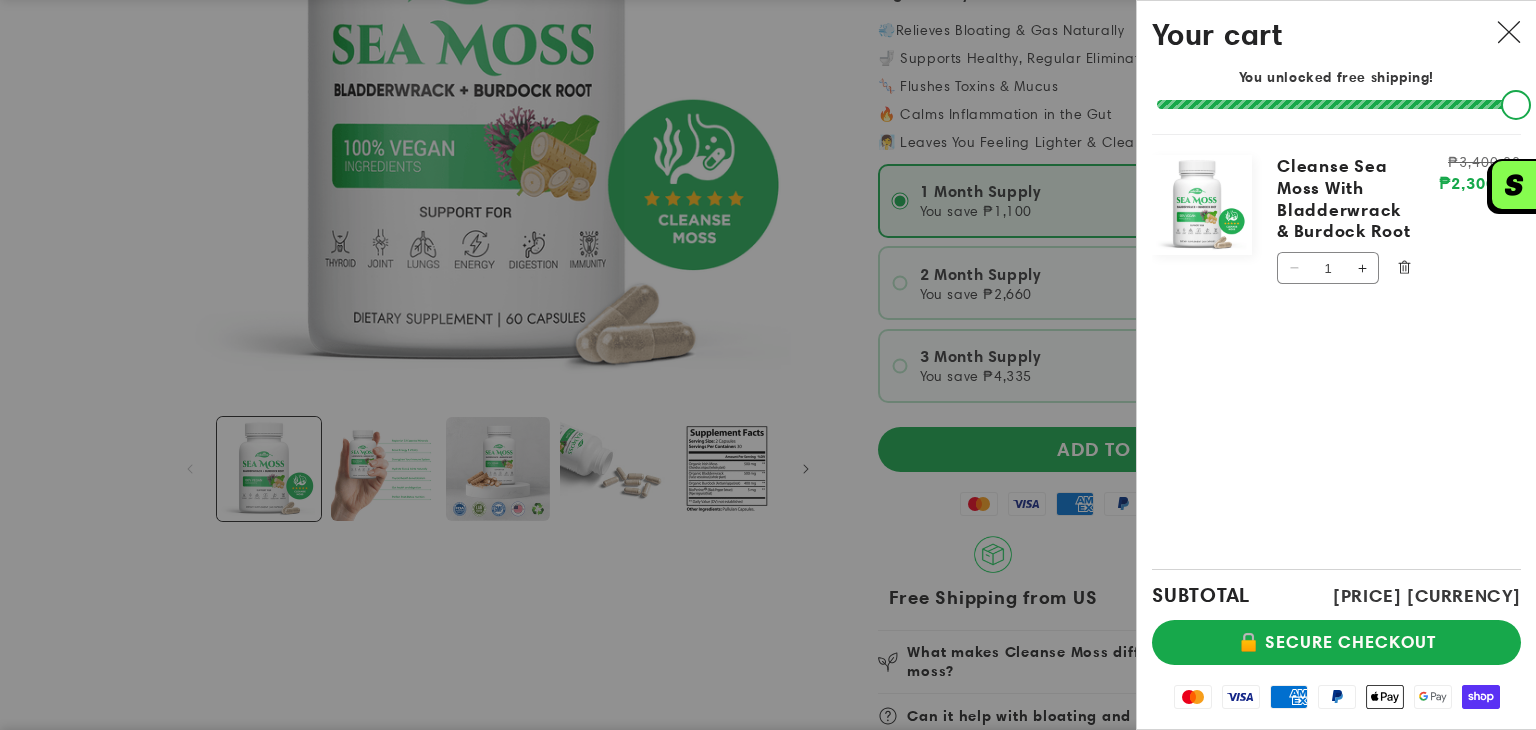 click at bounding box center (768, 365) 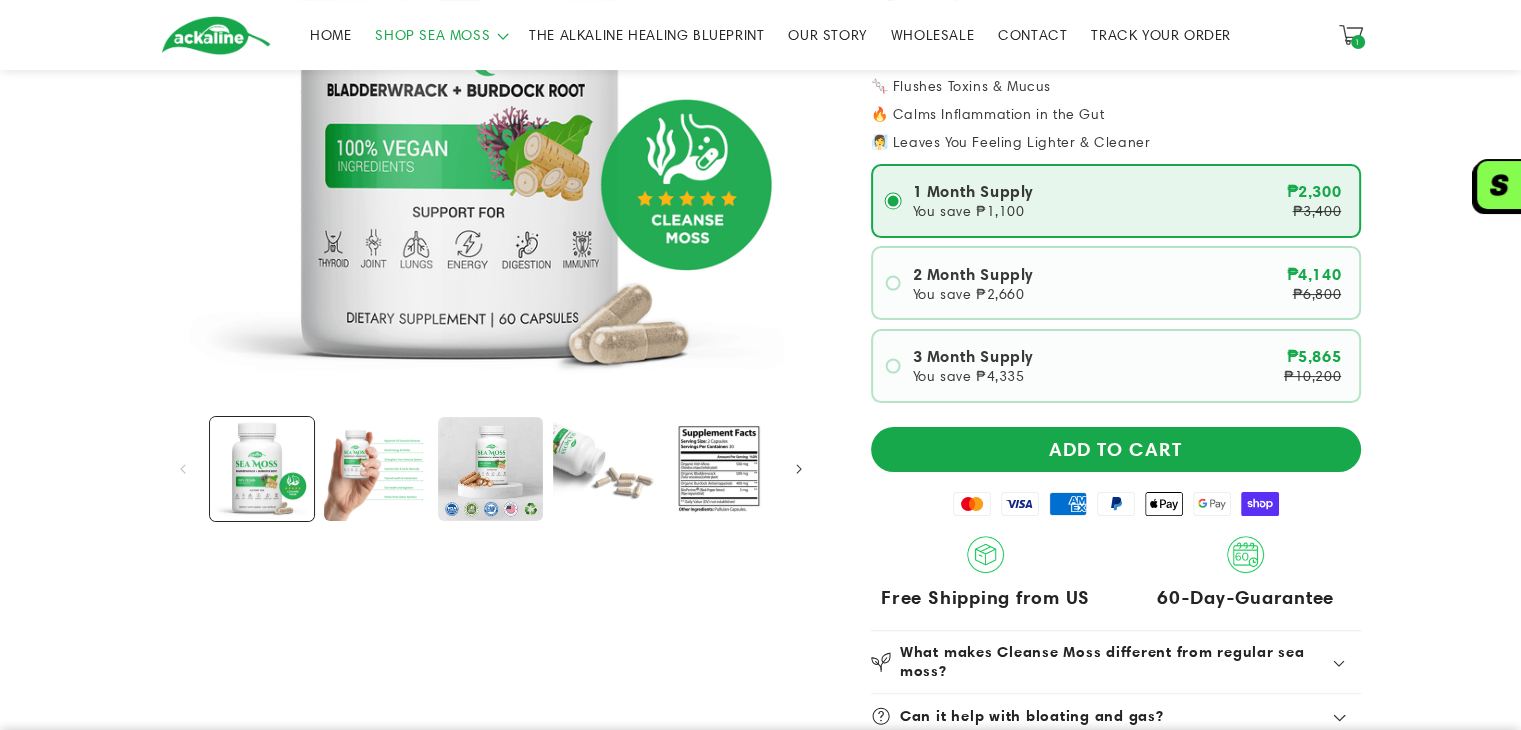 scroll, scrollTop: 0, scrollLeft: 0, axis: both 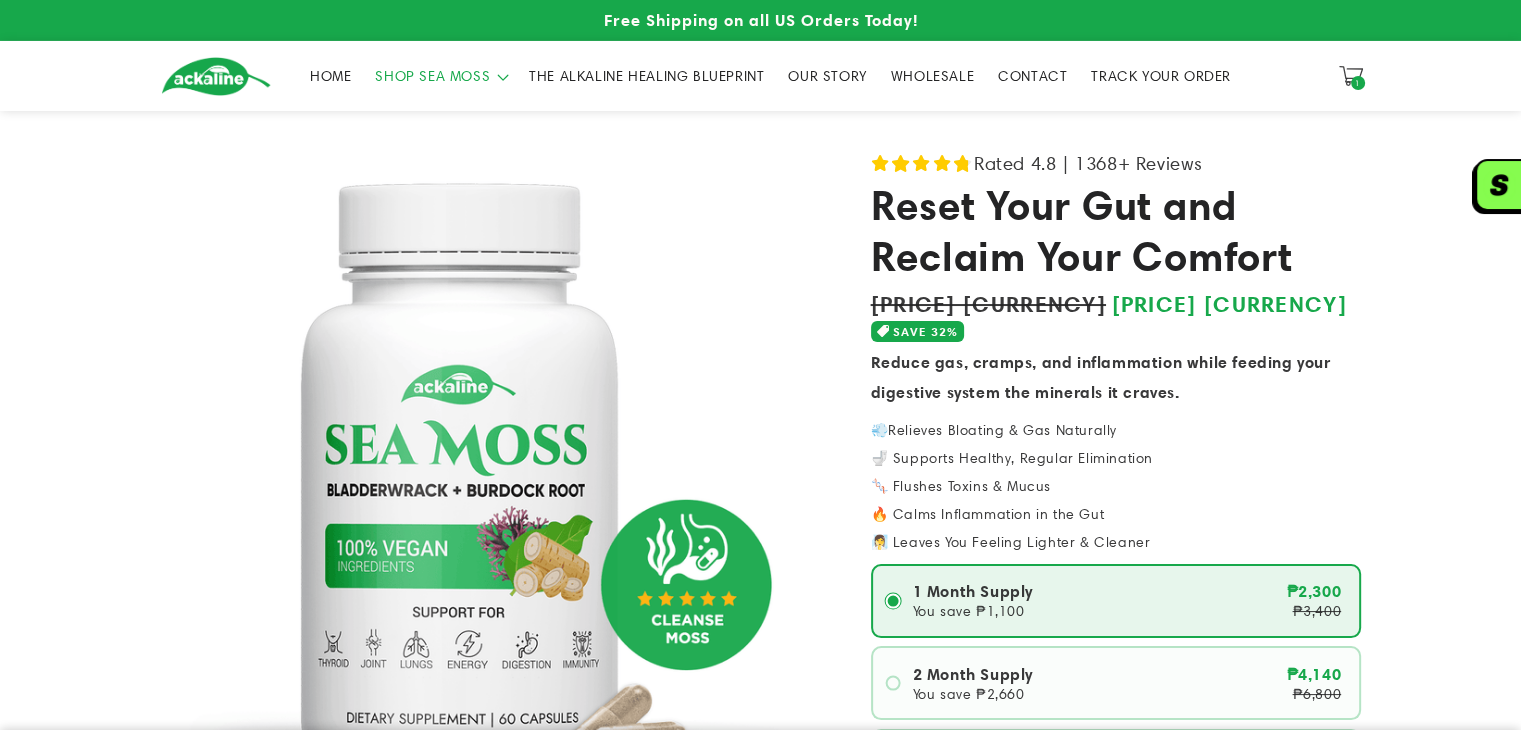 click on "THE ALKALINE HEALING BLUEPRINT" at bounding box center (646, 76) 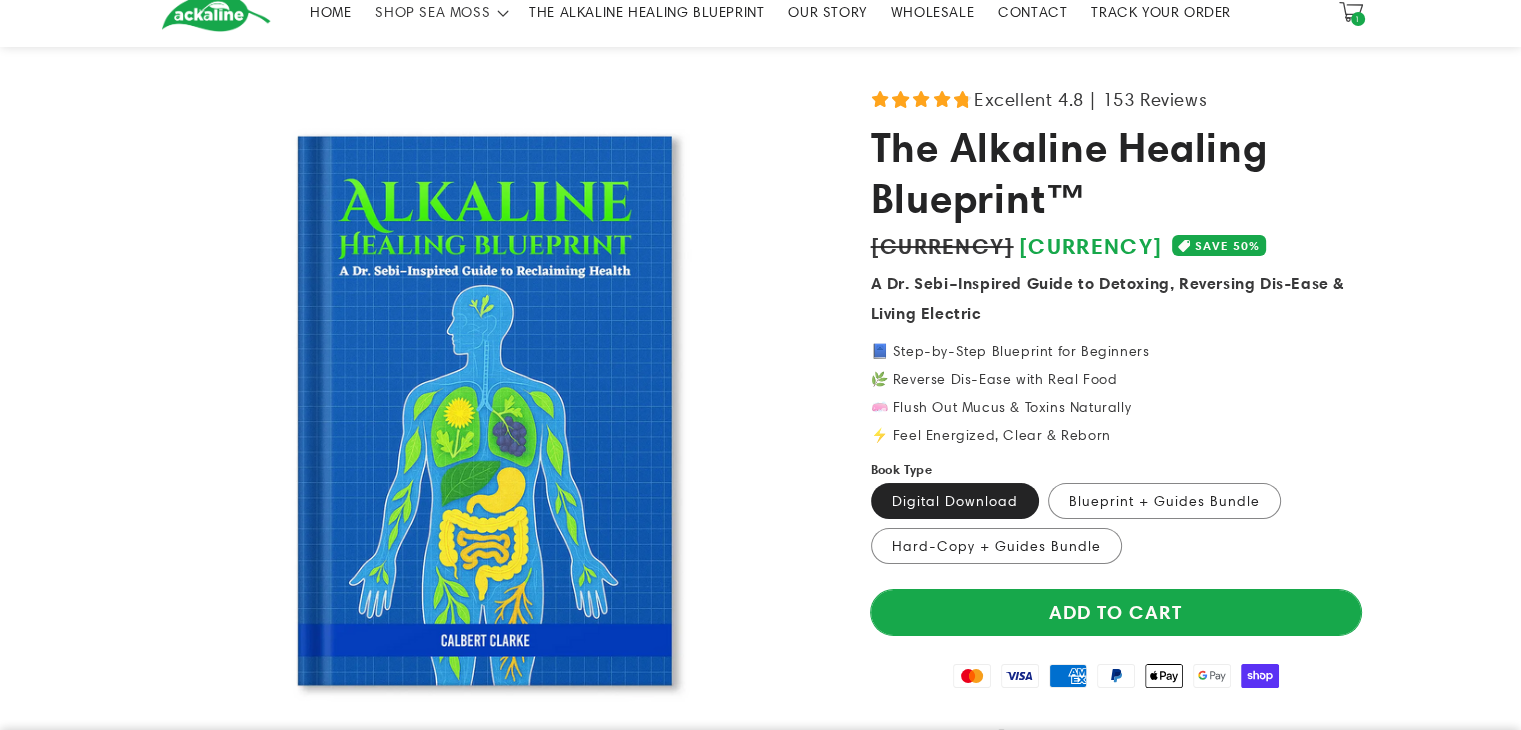 scroll, scrollTop: 100, scrollLeft: 0, axis: vertical 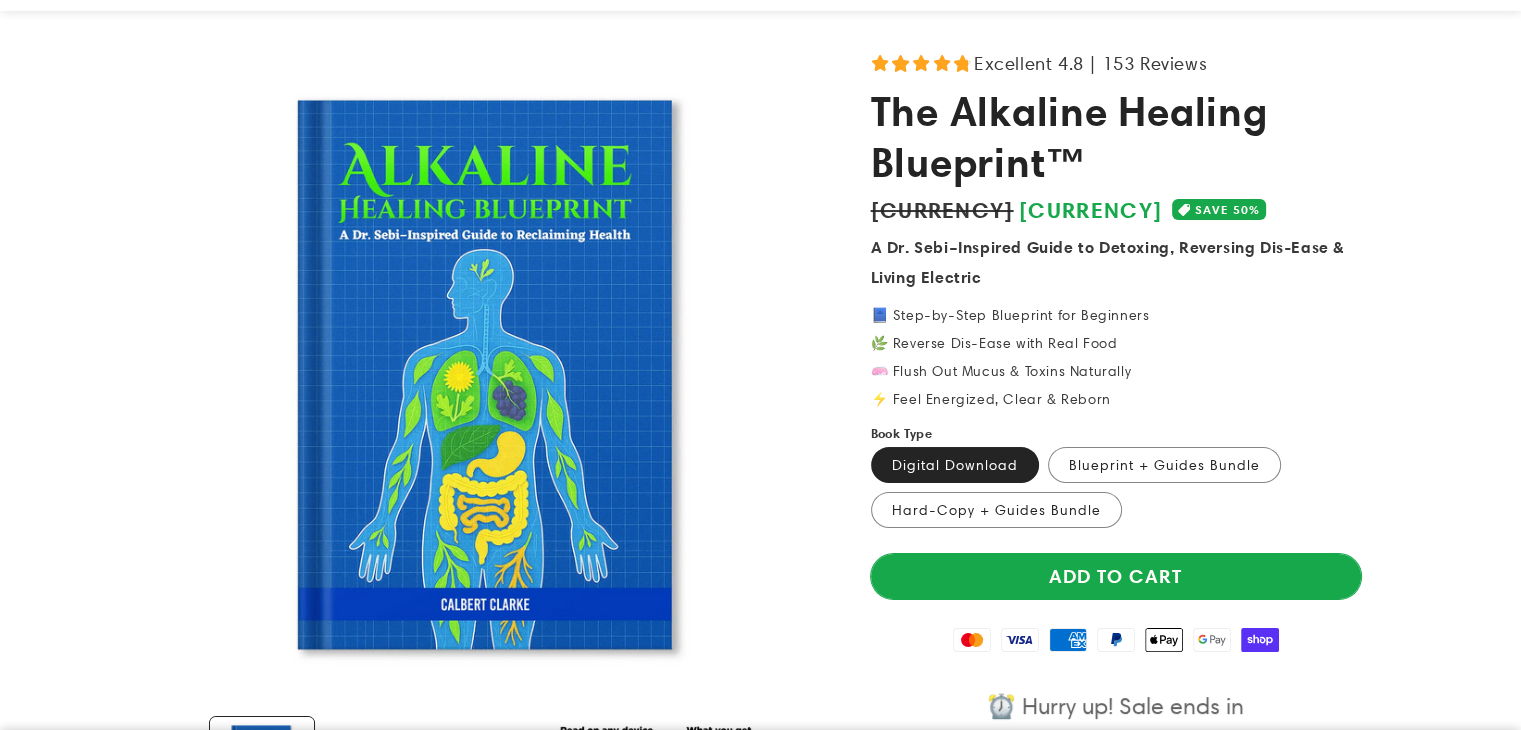 click on "Add to cart" at bounding box center (1116, 576) 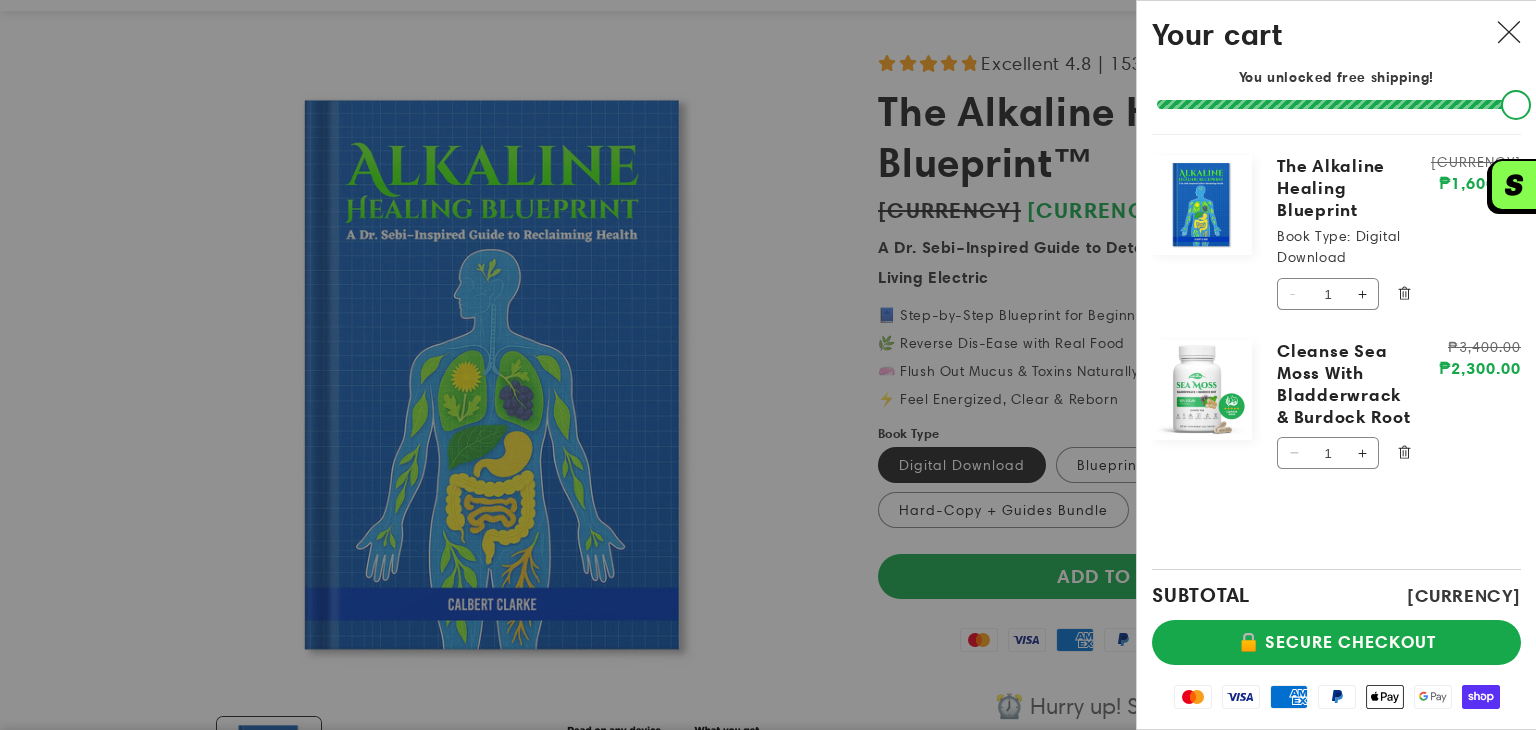 click at bounding box center (768, 365) 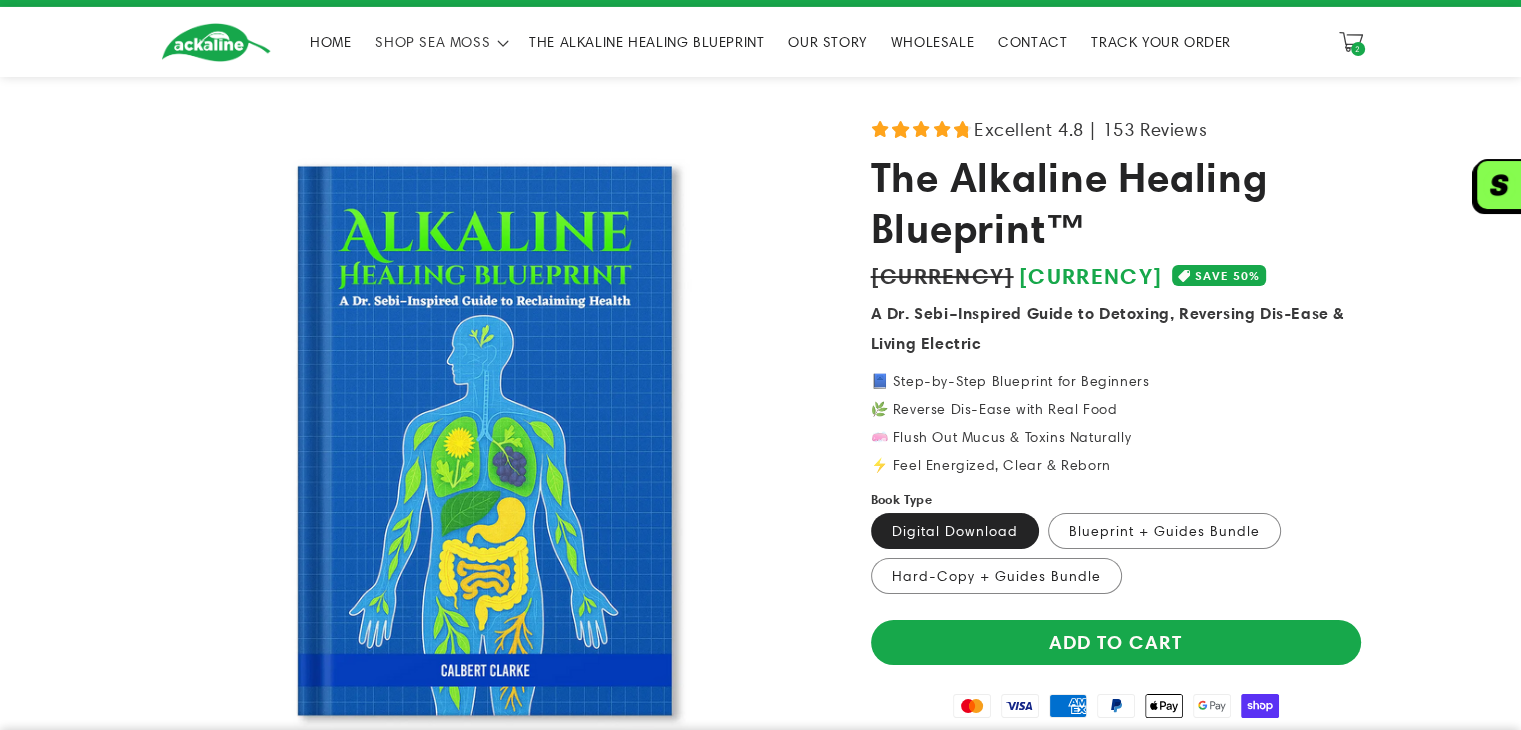 scroll, scrollTop: 0, scrollLeft: 0, axis: both 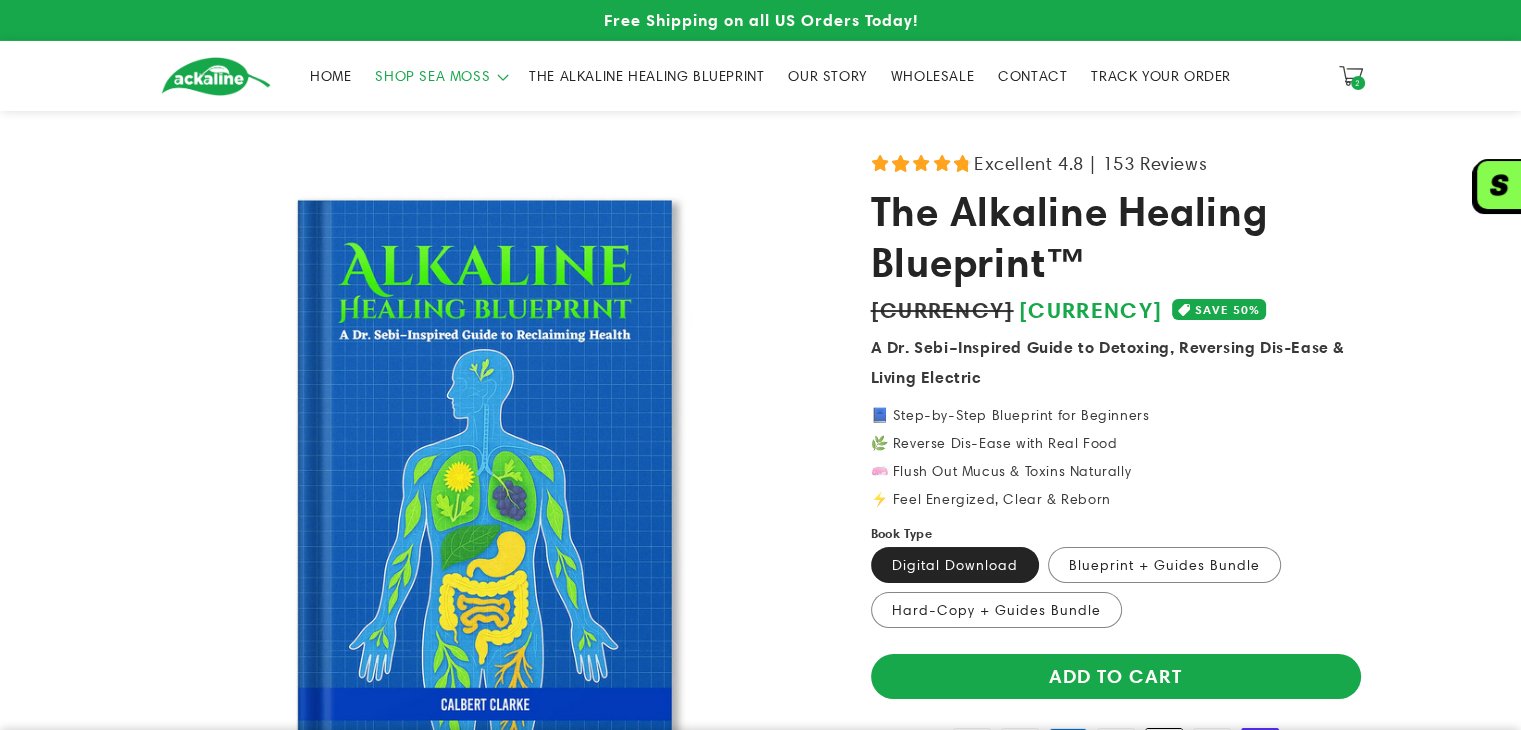 click on "SHOP SEA MOSS" at bounding box center [432, 76] 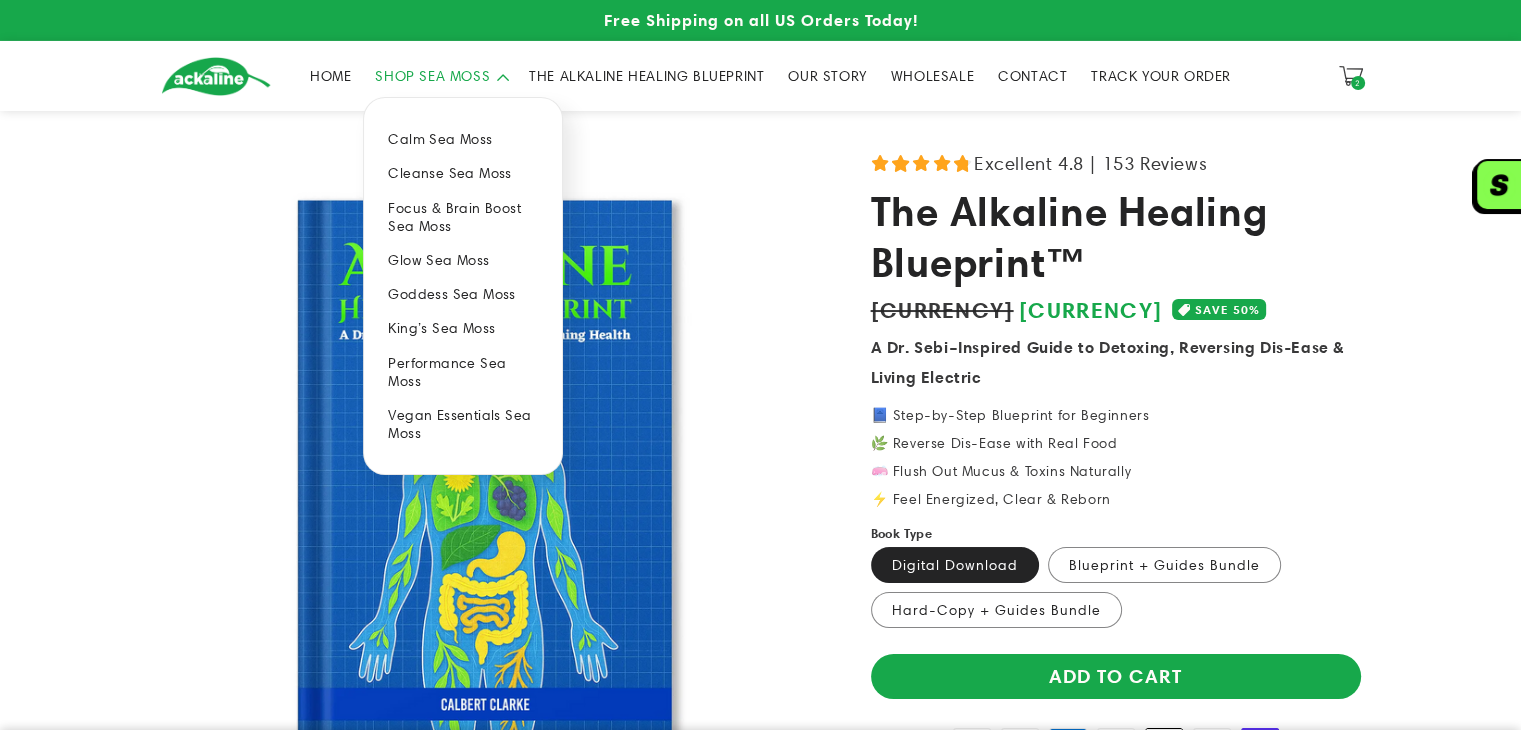 click on "King’s Sea Moss" at bounding box center [463, 328] 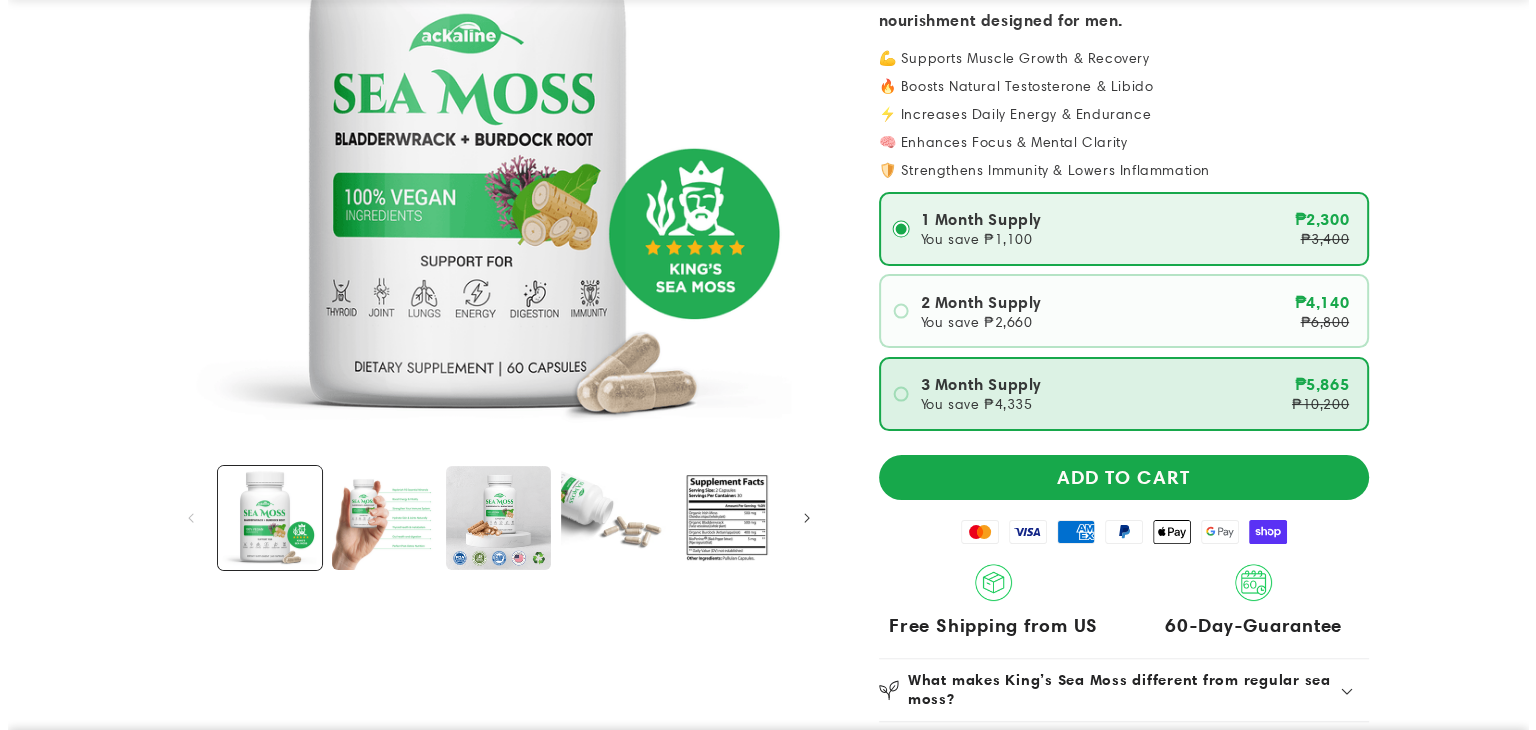 scroll, scrollTop: 400, scrollLeft: 0, axis: vertical 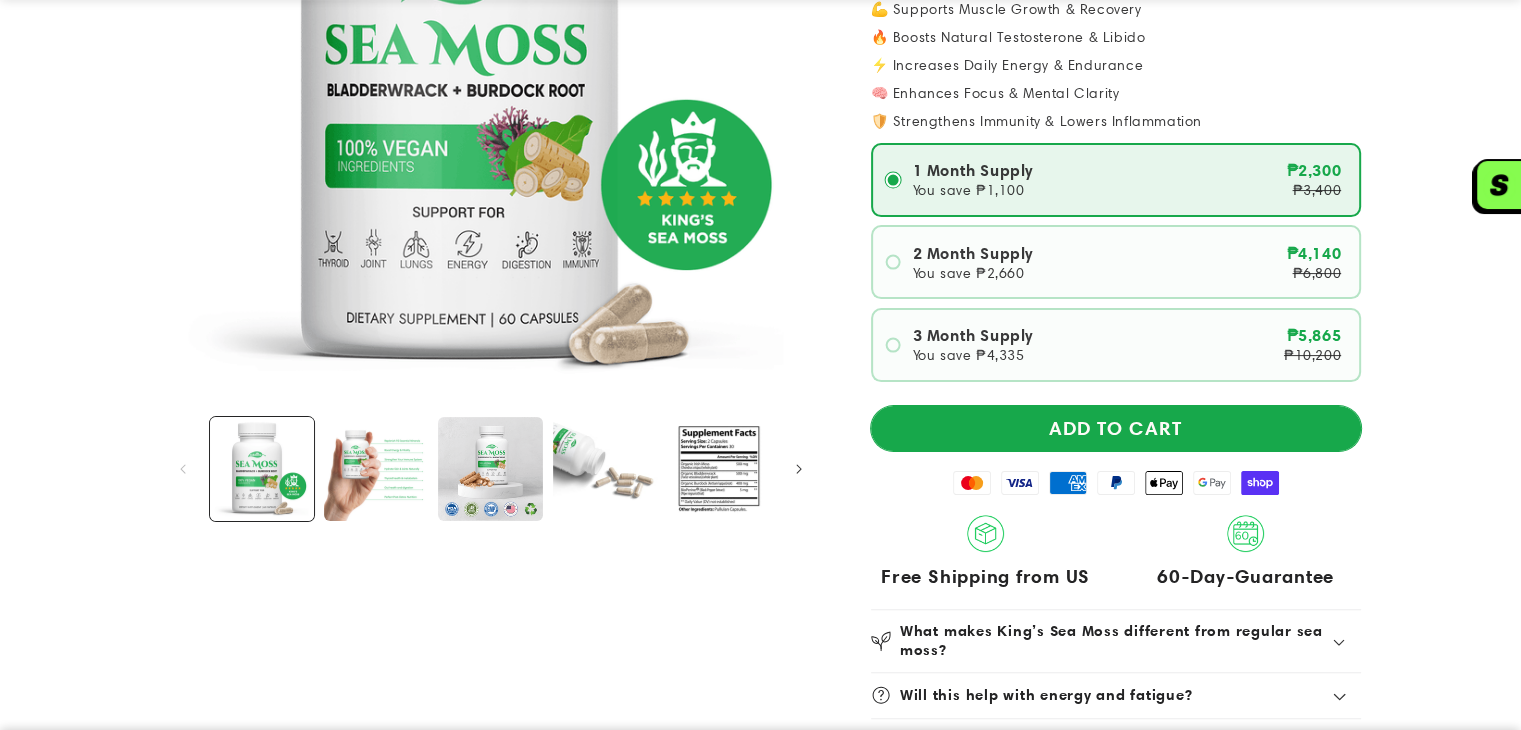 click on "ADD TO CART" at bounding box center [1116, 428] 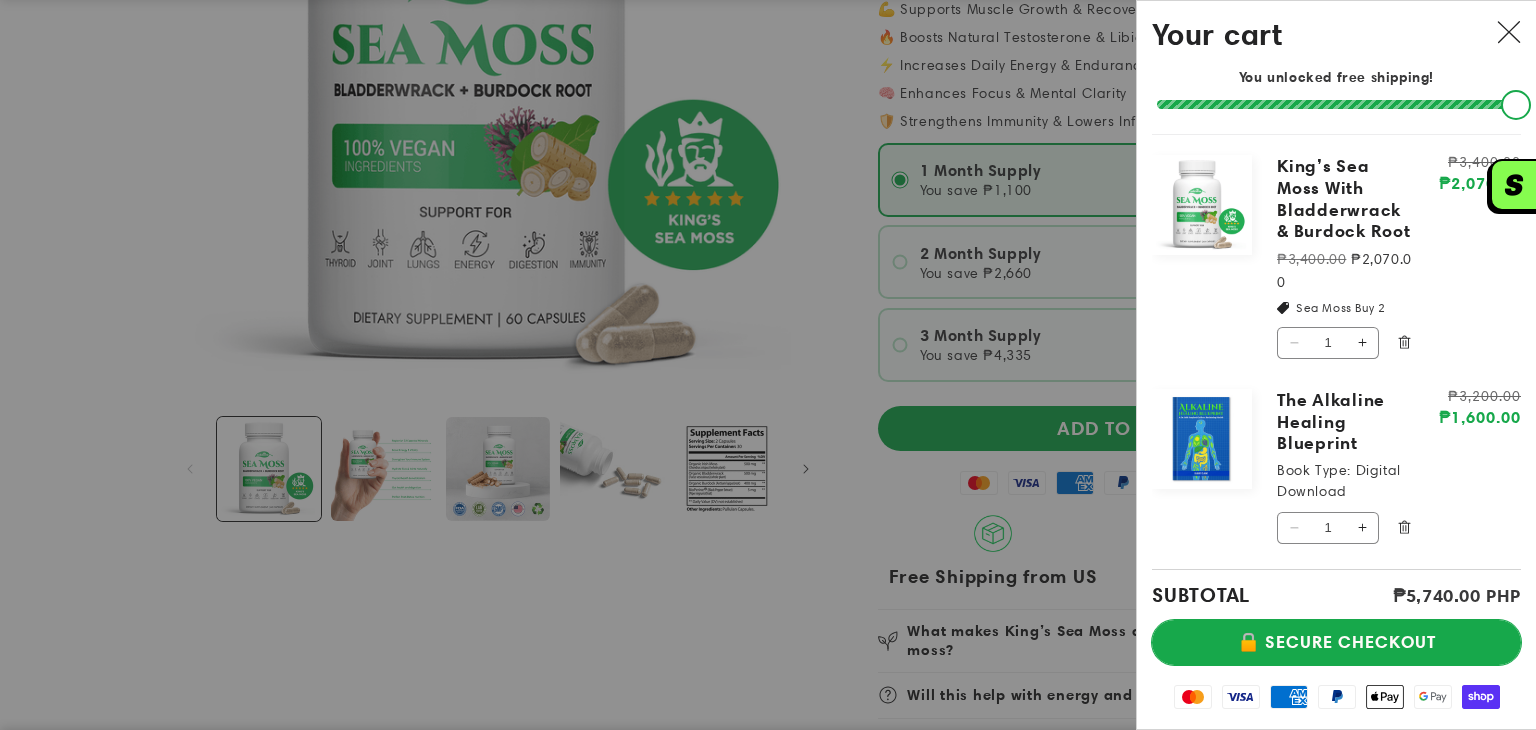 click on "🔒 SECURE CHECKOUT" at bounding box center (1336, 642) 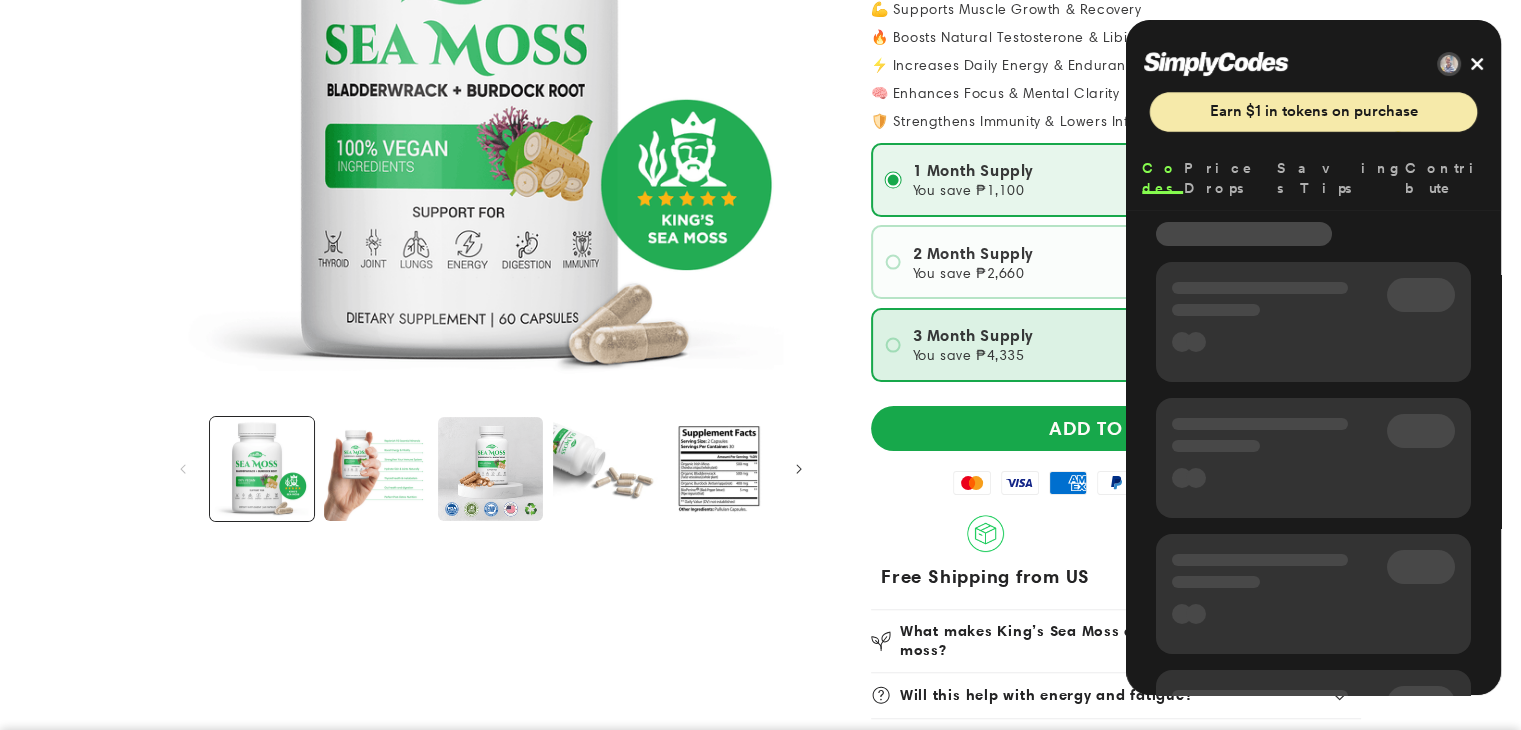 scroll, scrollTop: 0, scrollLeft: 0, axis: both 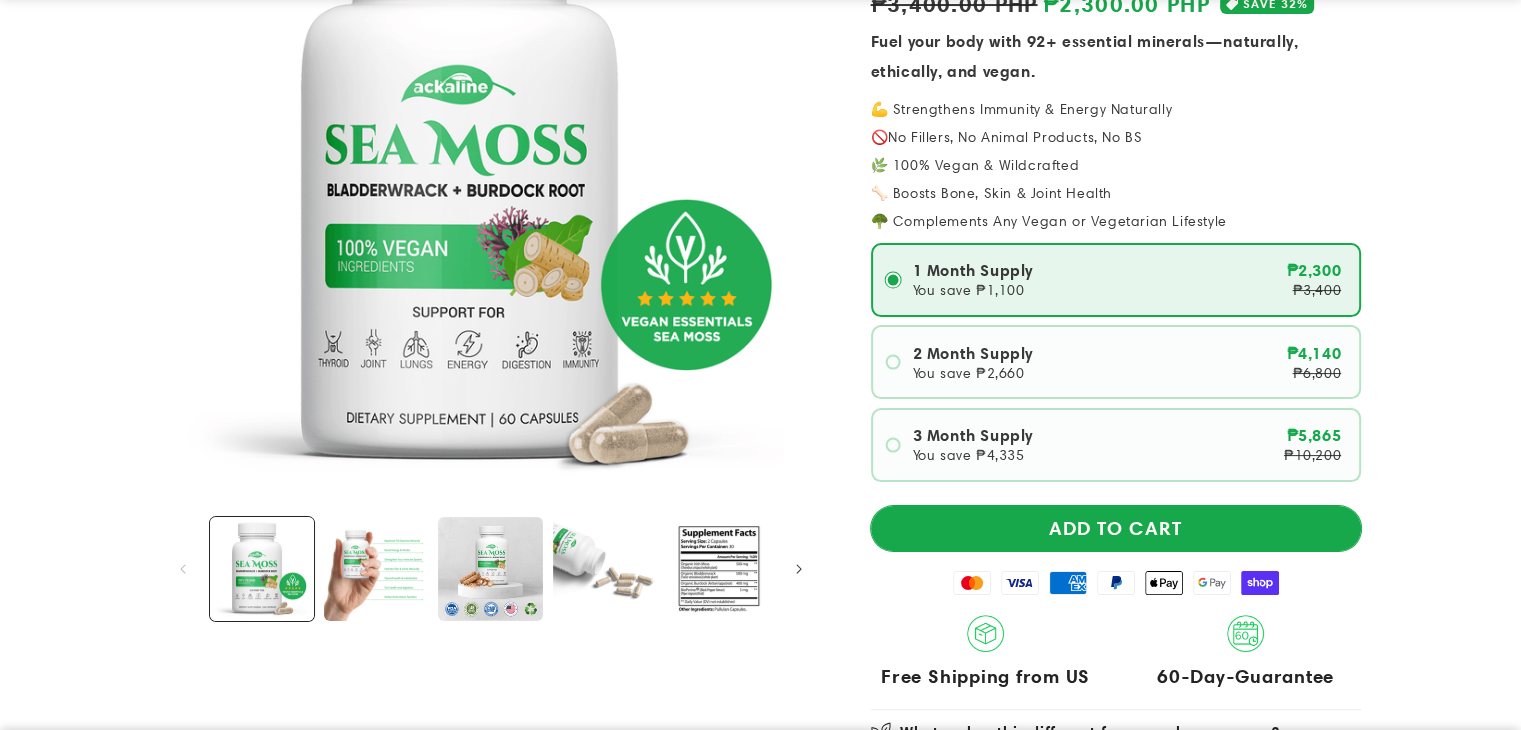 click on "ADD TO CART" at bounding box center [1116, 528] 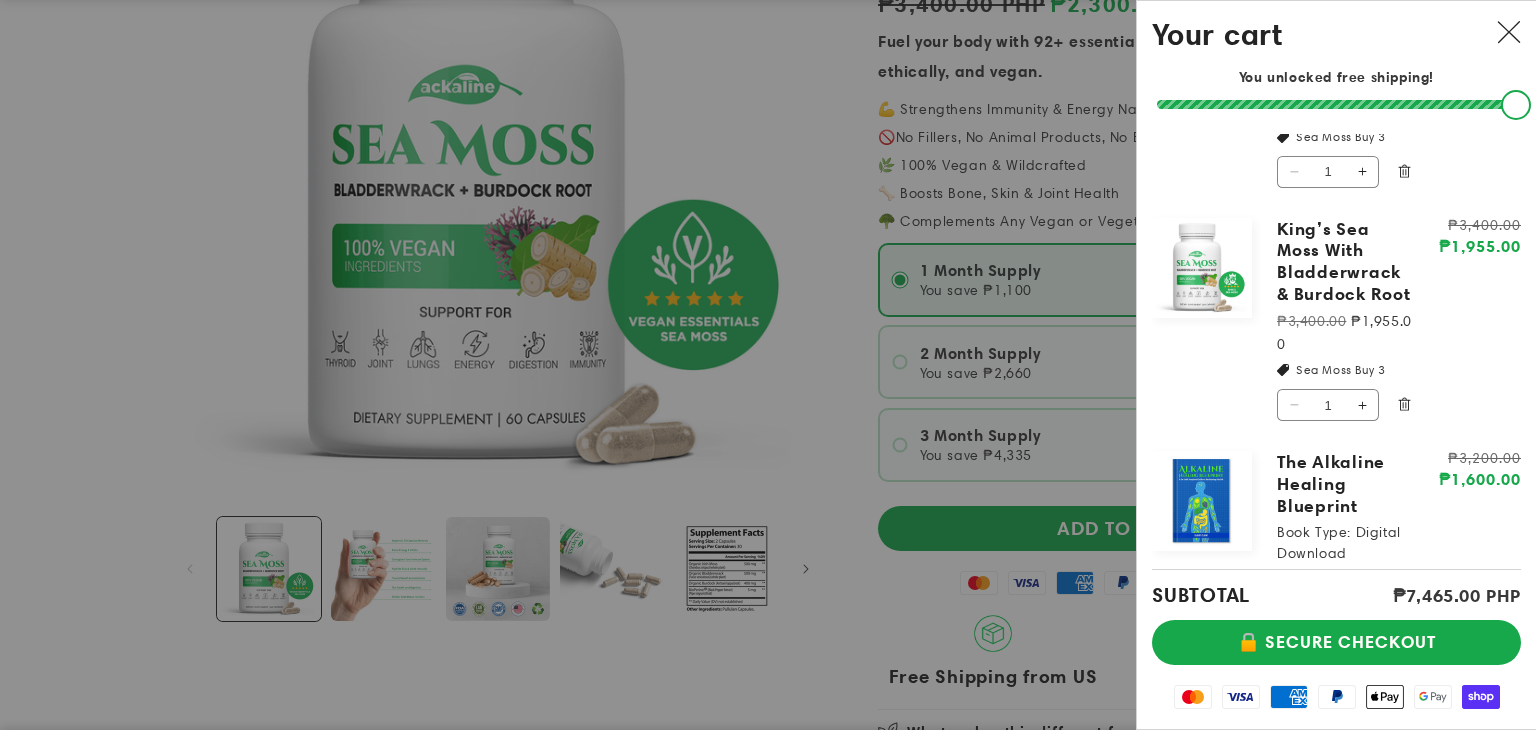 scroll, scrollTop: 489, scrollLeft: 0, axis: vertical 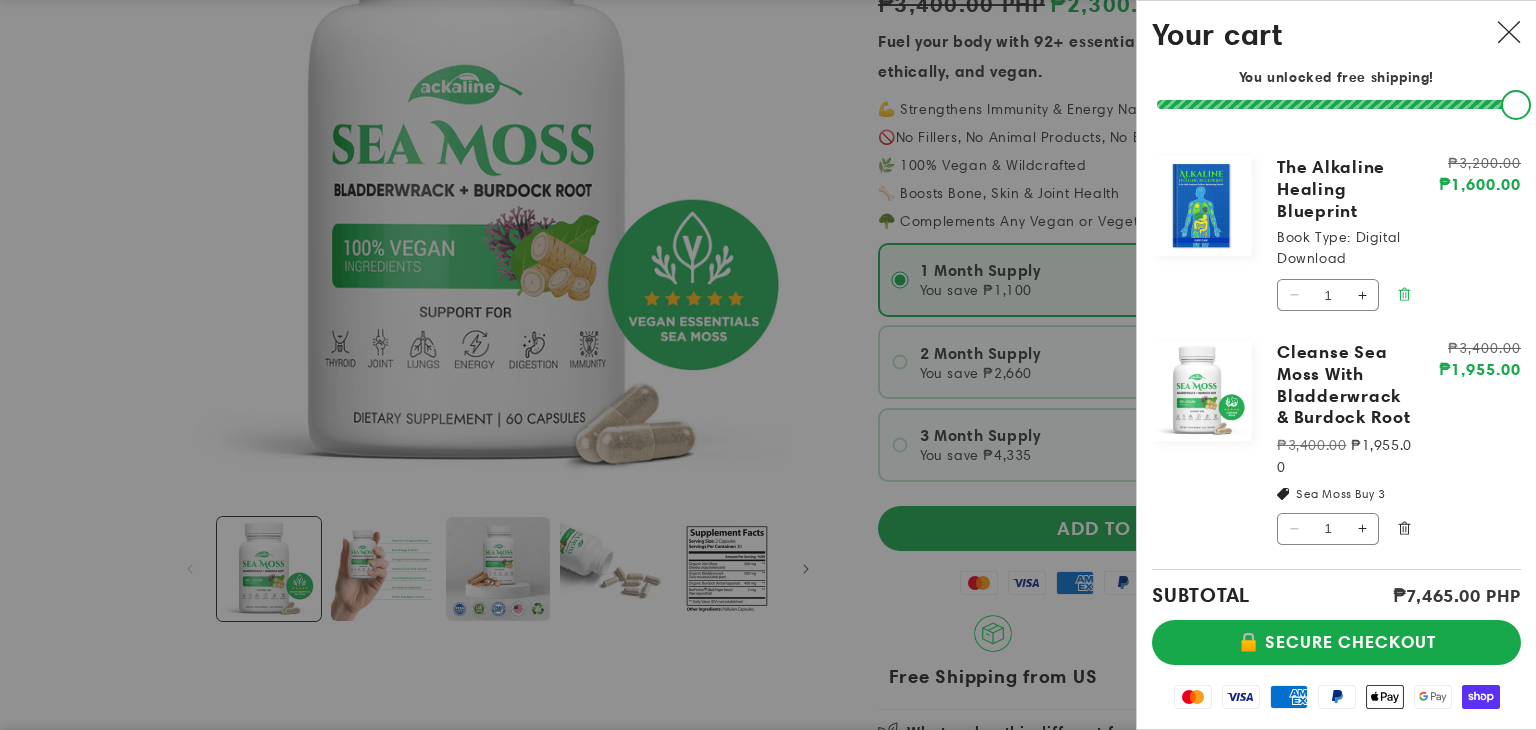 click 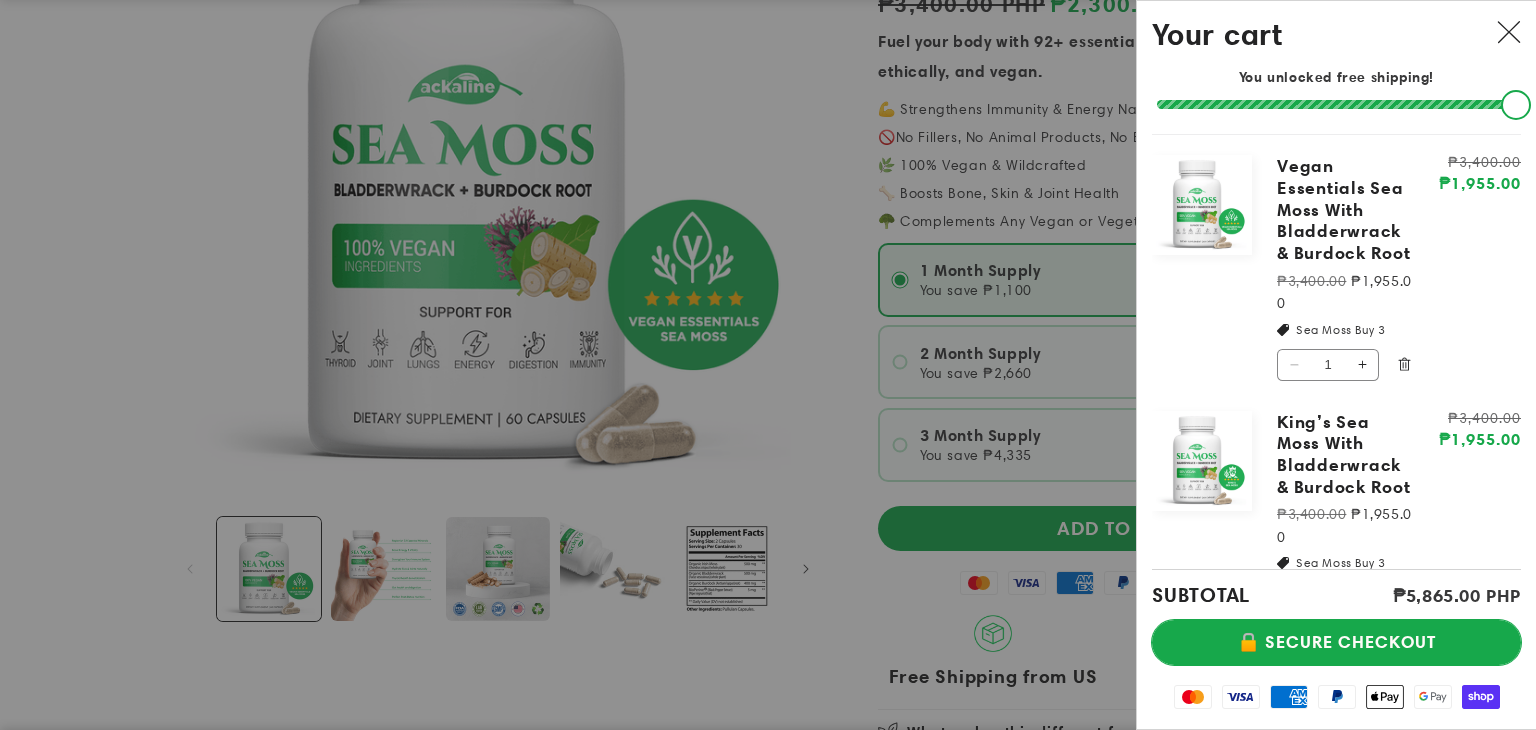 click on "🔒 SECURE CHECKOUT" at bounding box center (1336, 642) 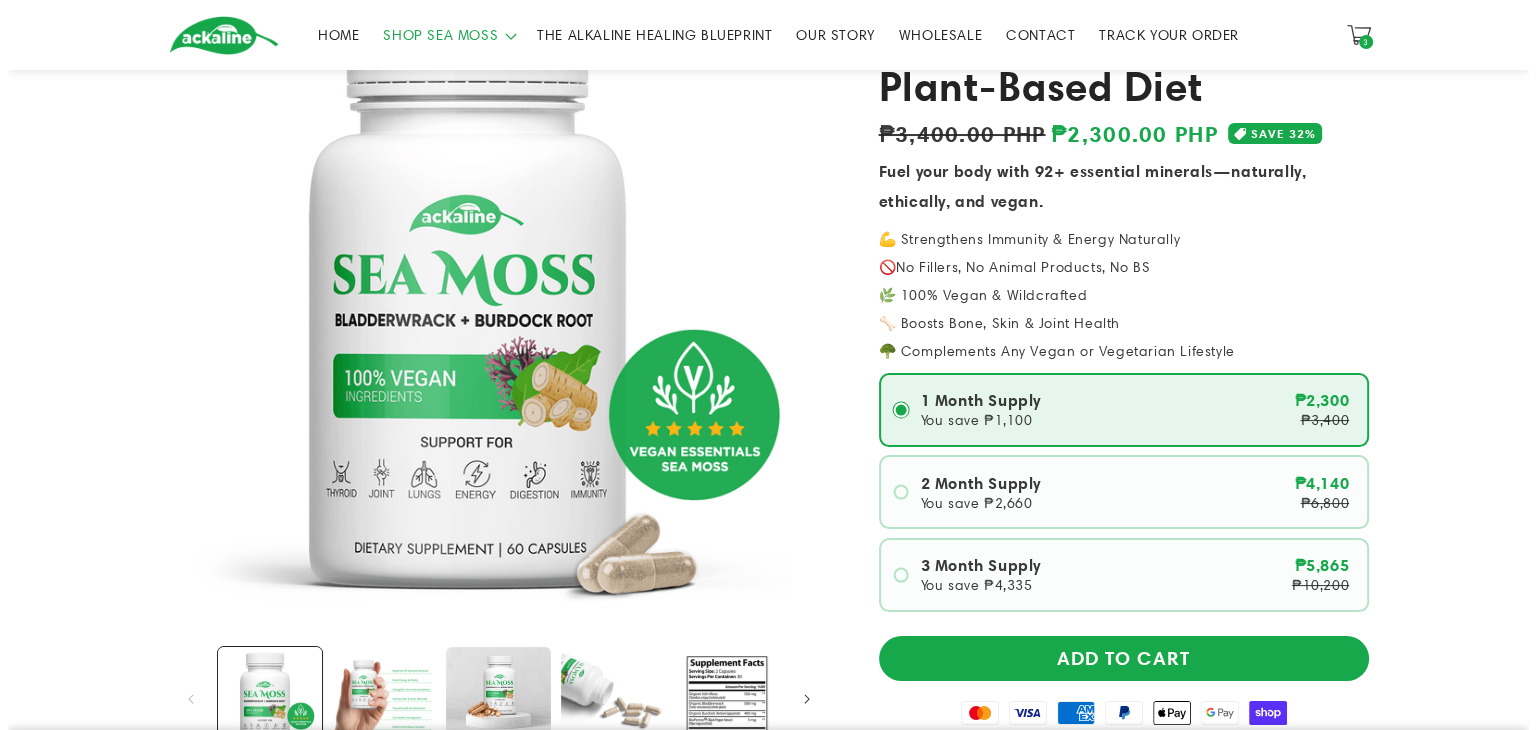 scroll, scrollTop: 0, scrollLeft: 0, axis: both 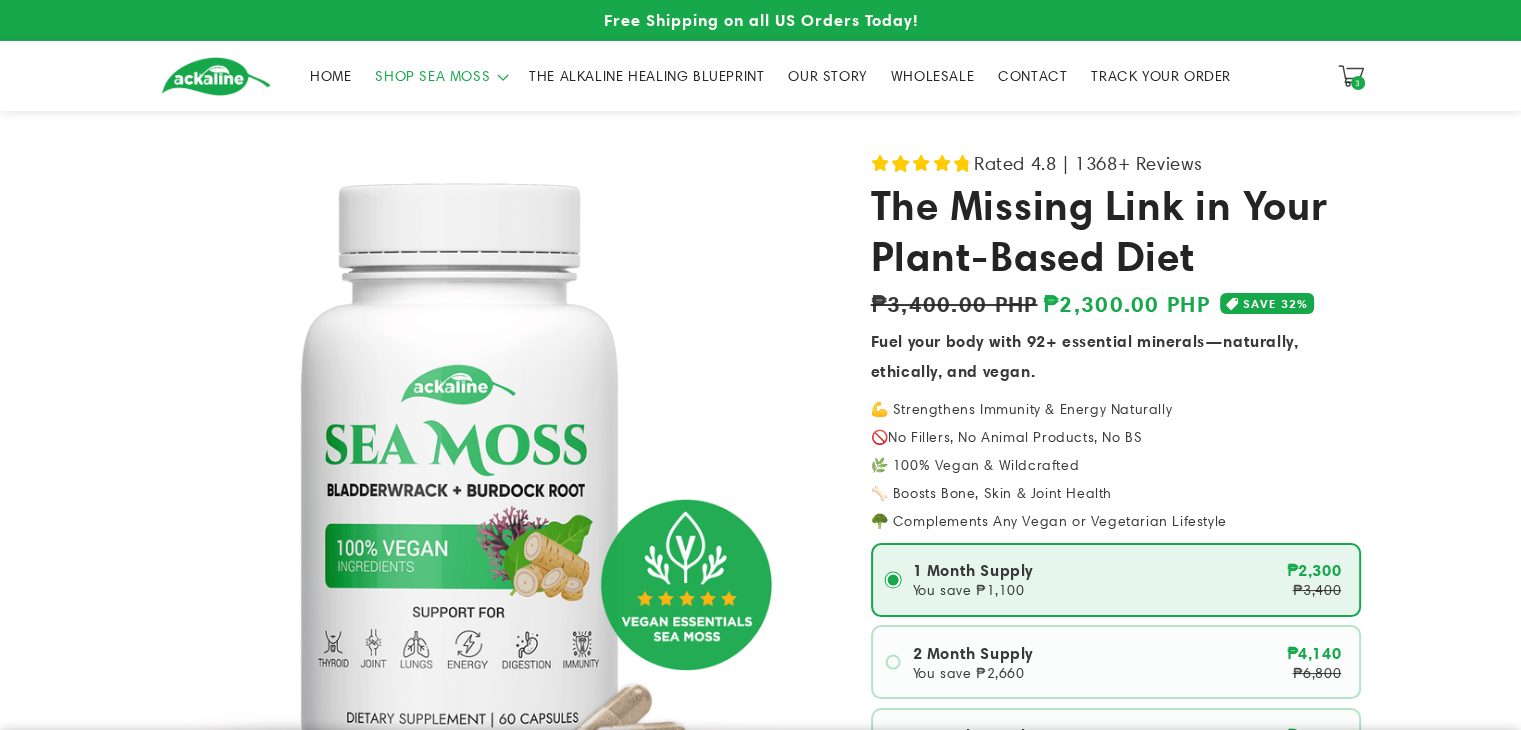 click 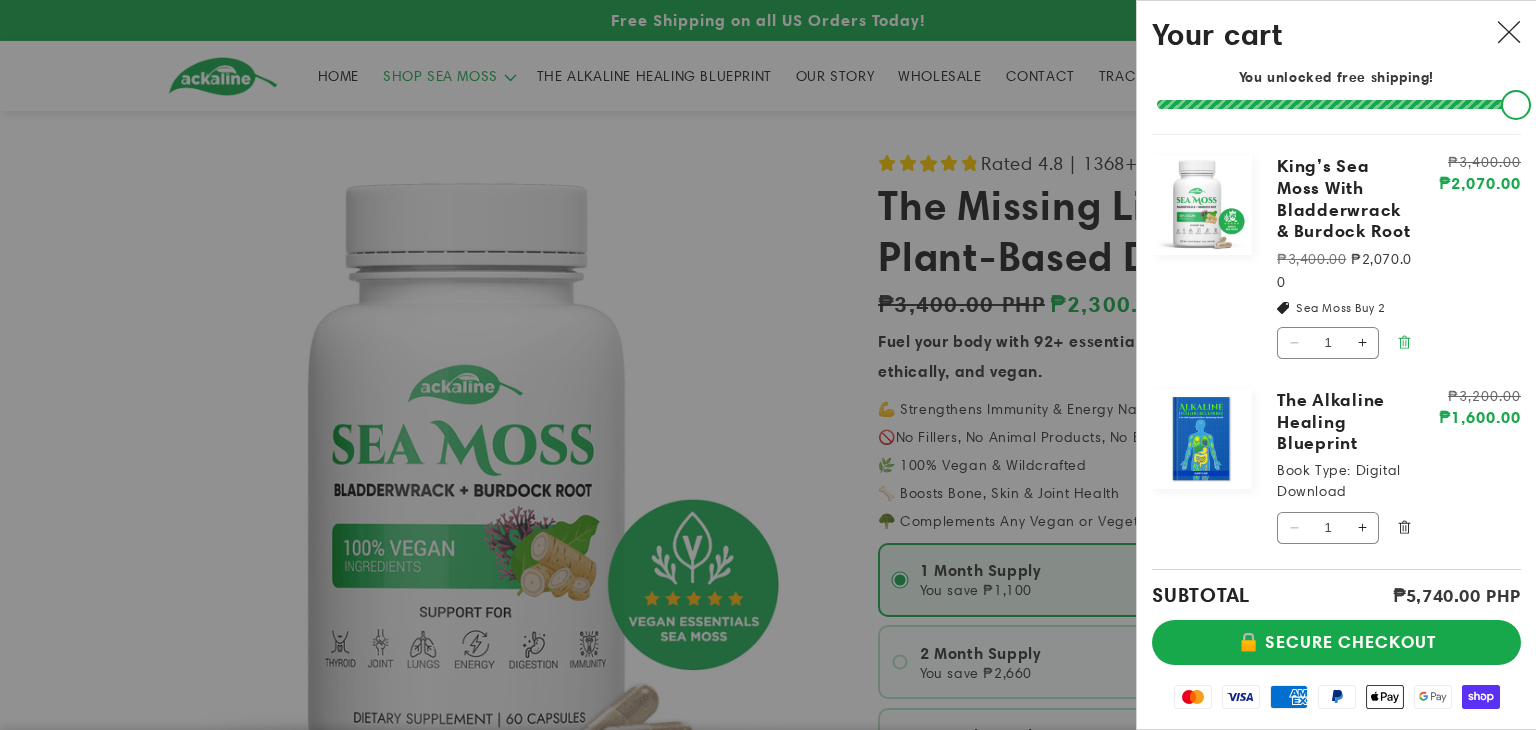 click 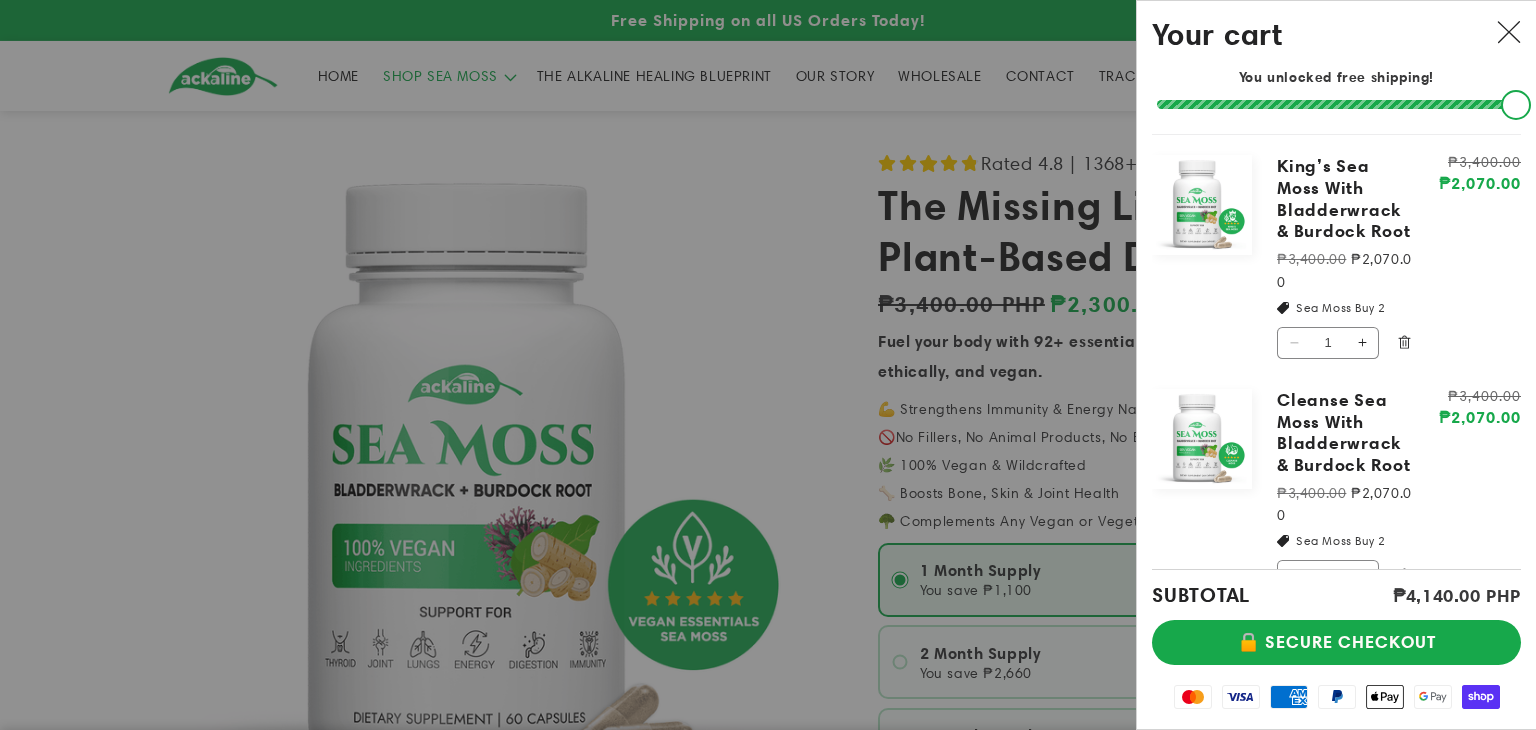 scroll, scrollTop: 48, scrollLeft: 0, axis: vertical 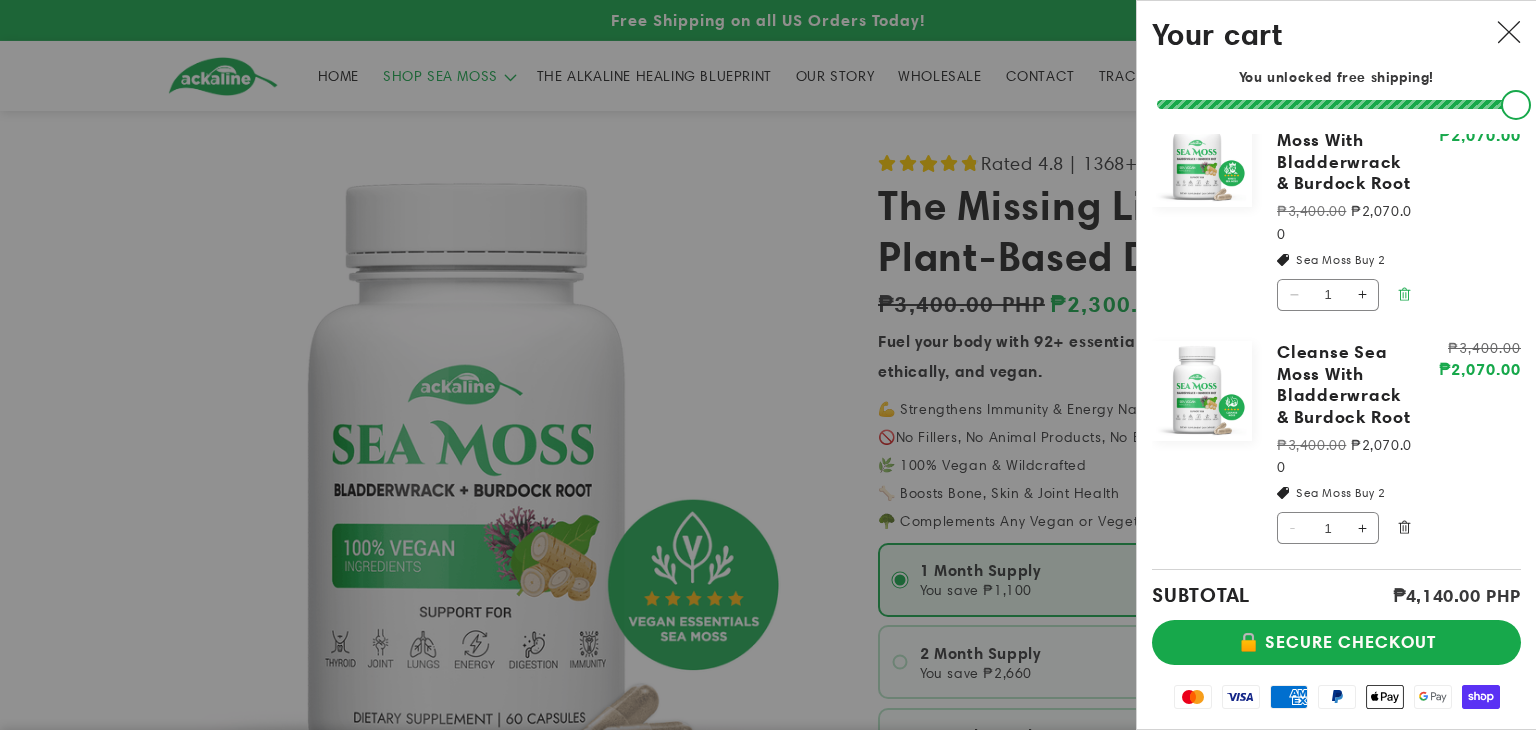 click 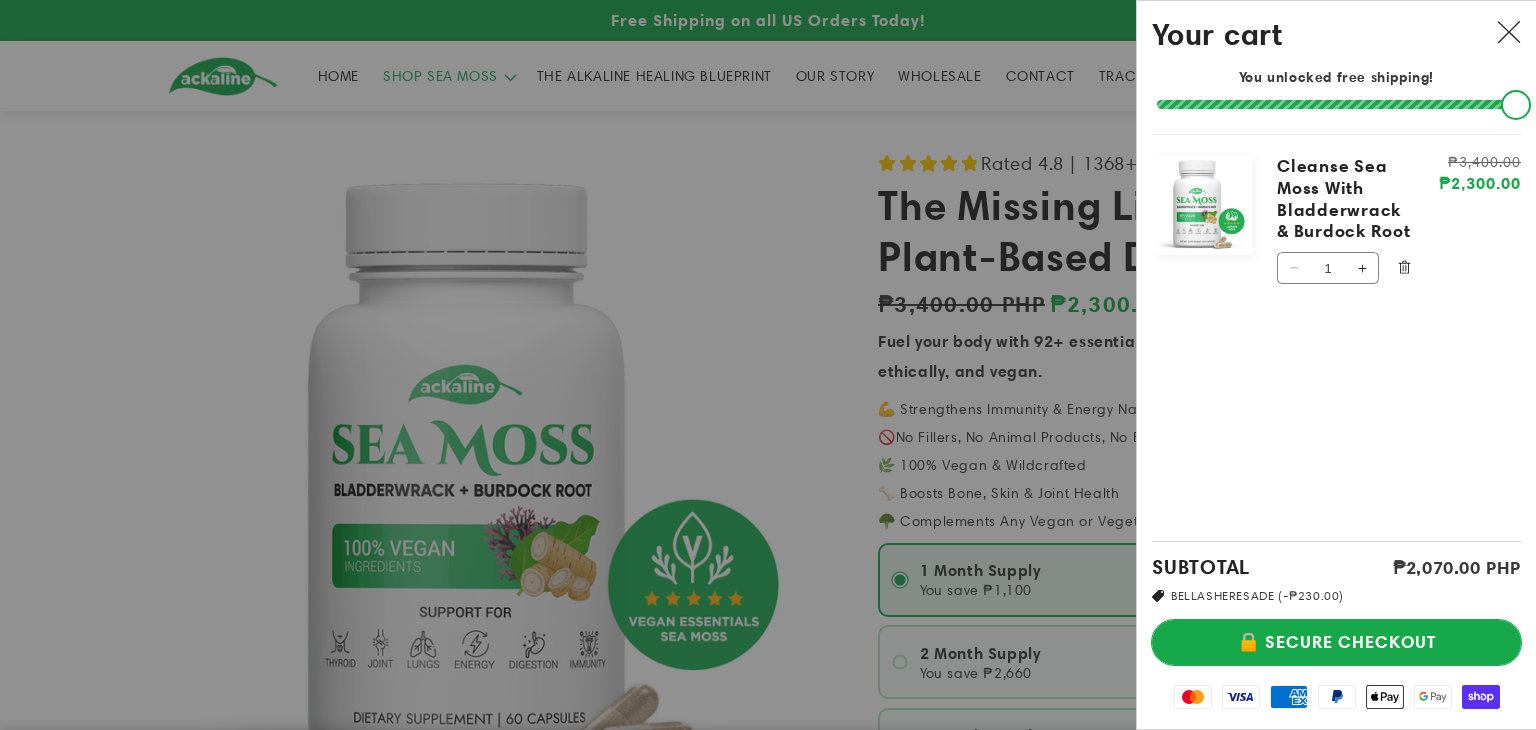 click on "🔒 SECURE CHECKOUT" at bounding box center (1336, 642) 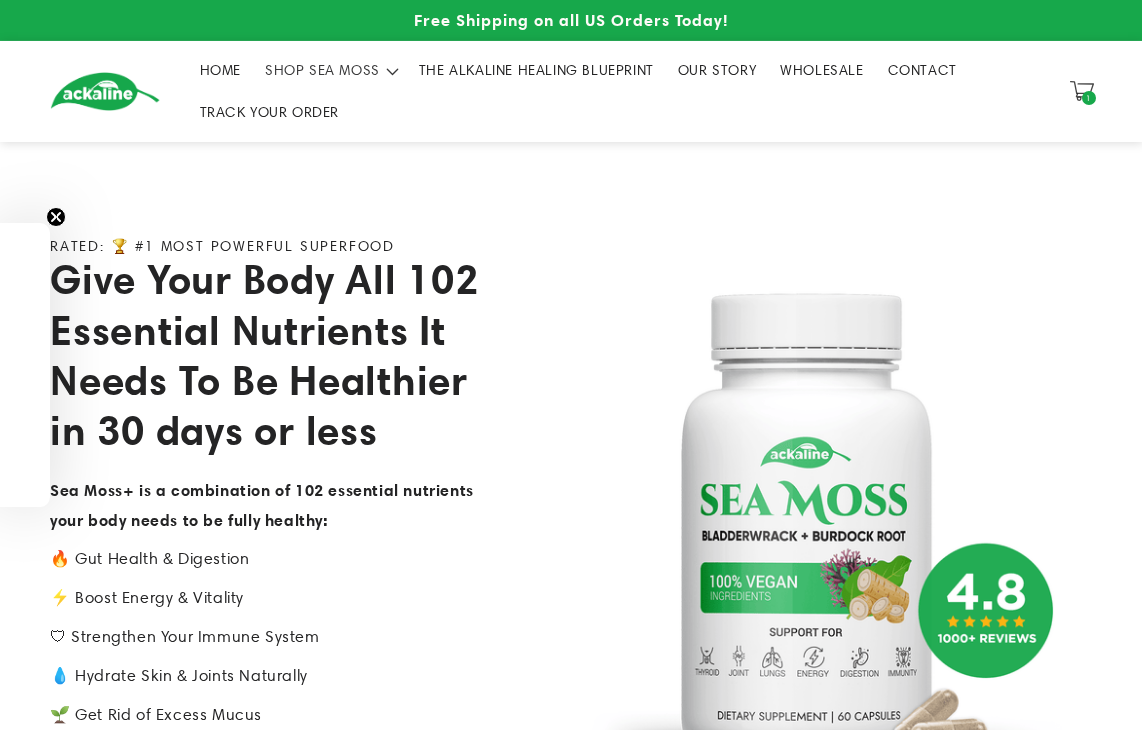 scroll, scrollTop: 0, scrollLeft: 0, axis: both 